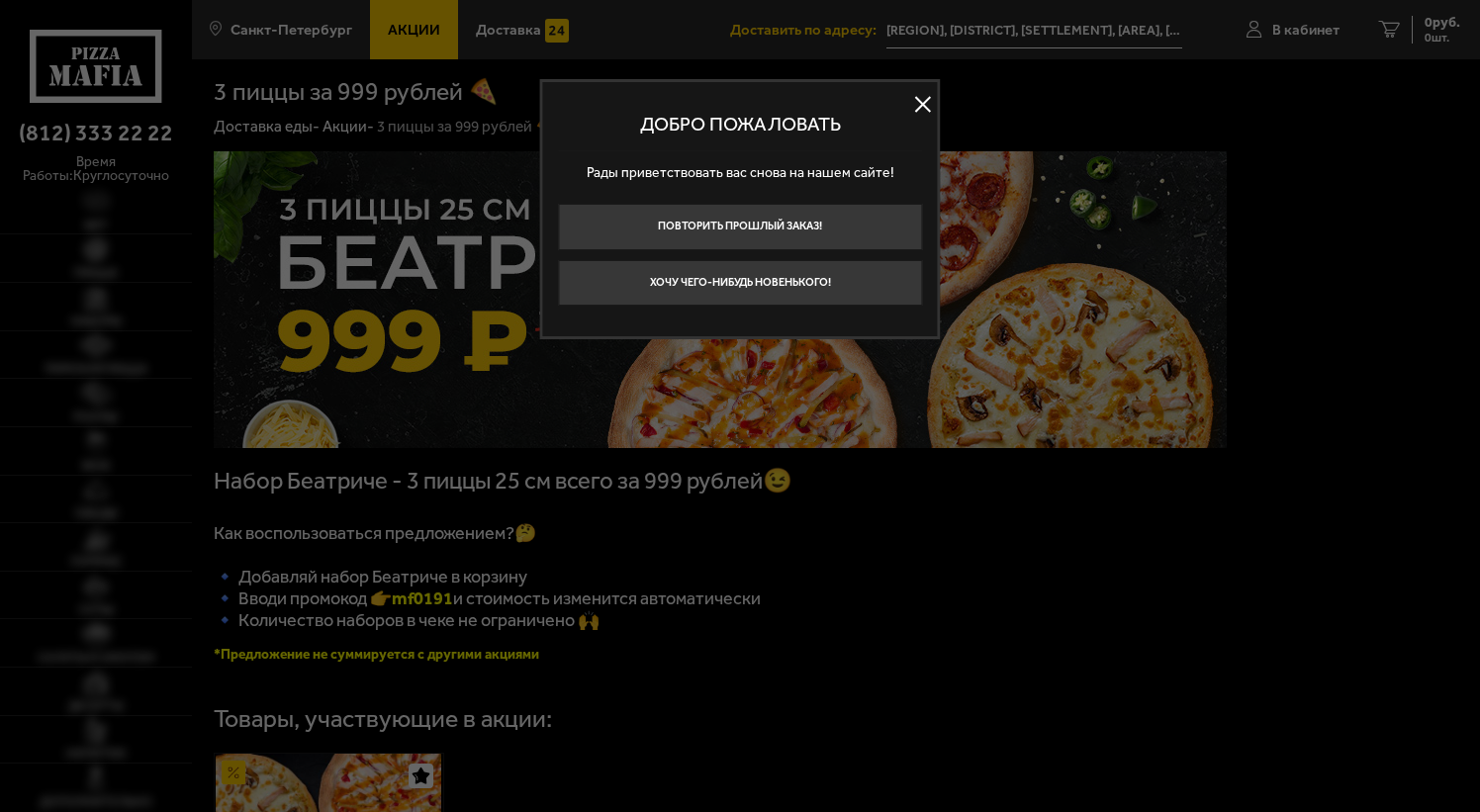 scroll, scrollTop: 0, scrollLeft: 0, axis: both 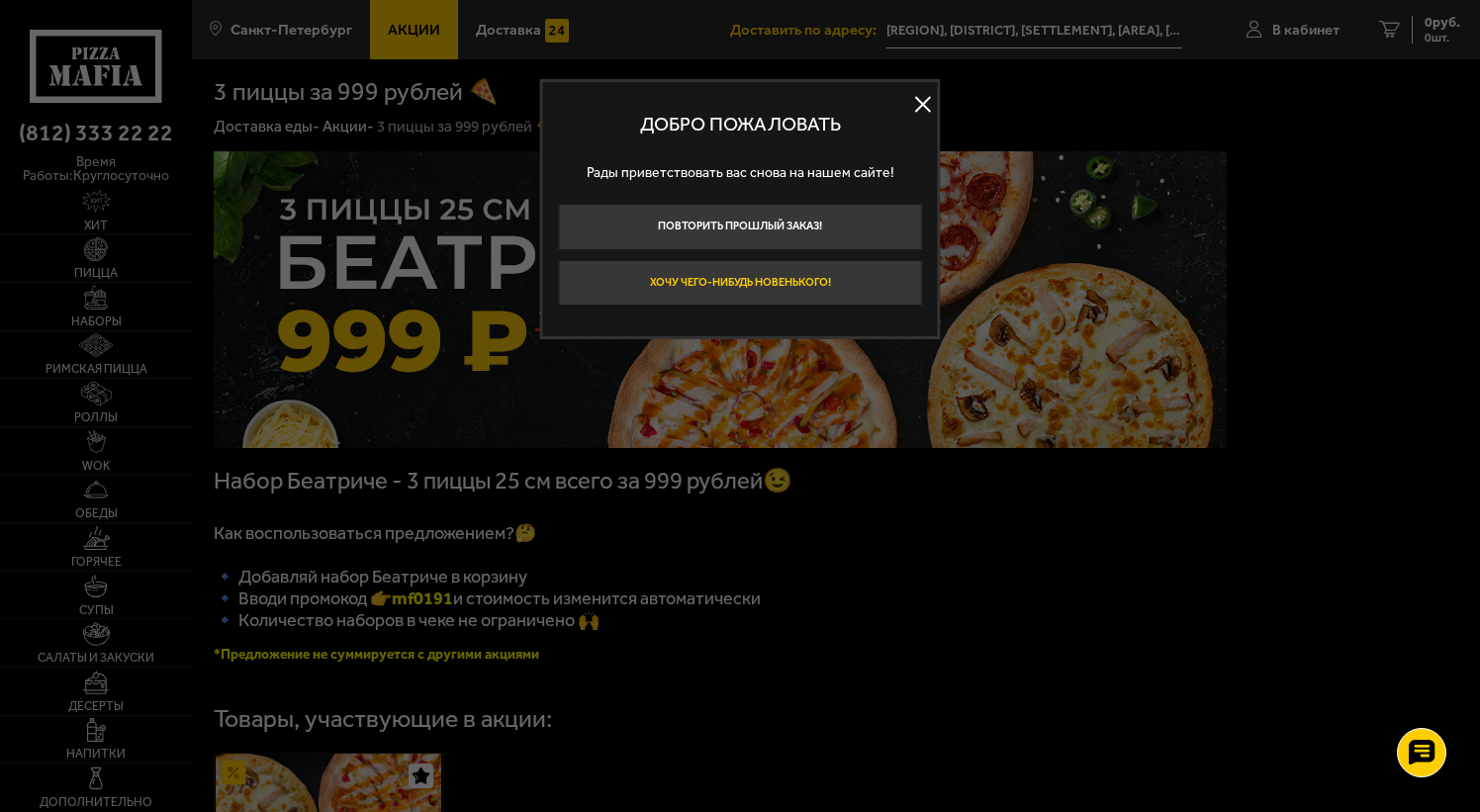 click on "Хочу чего-нибудь новенького!" at bounding box center [740, 283] 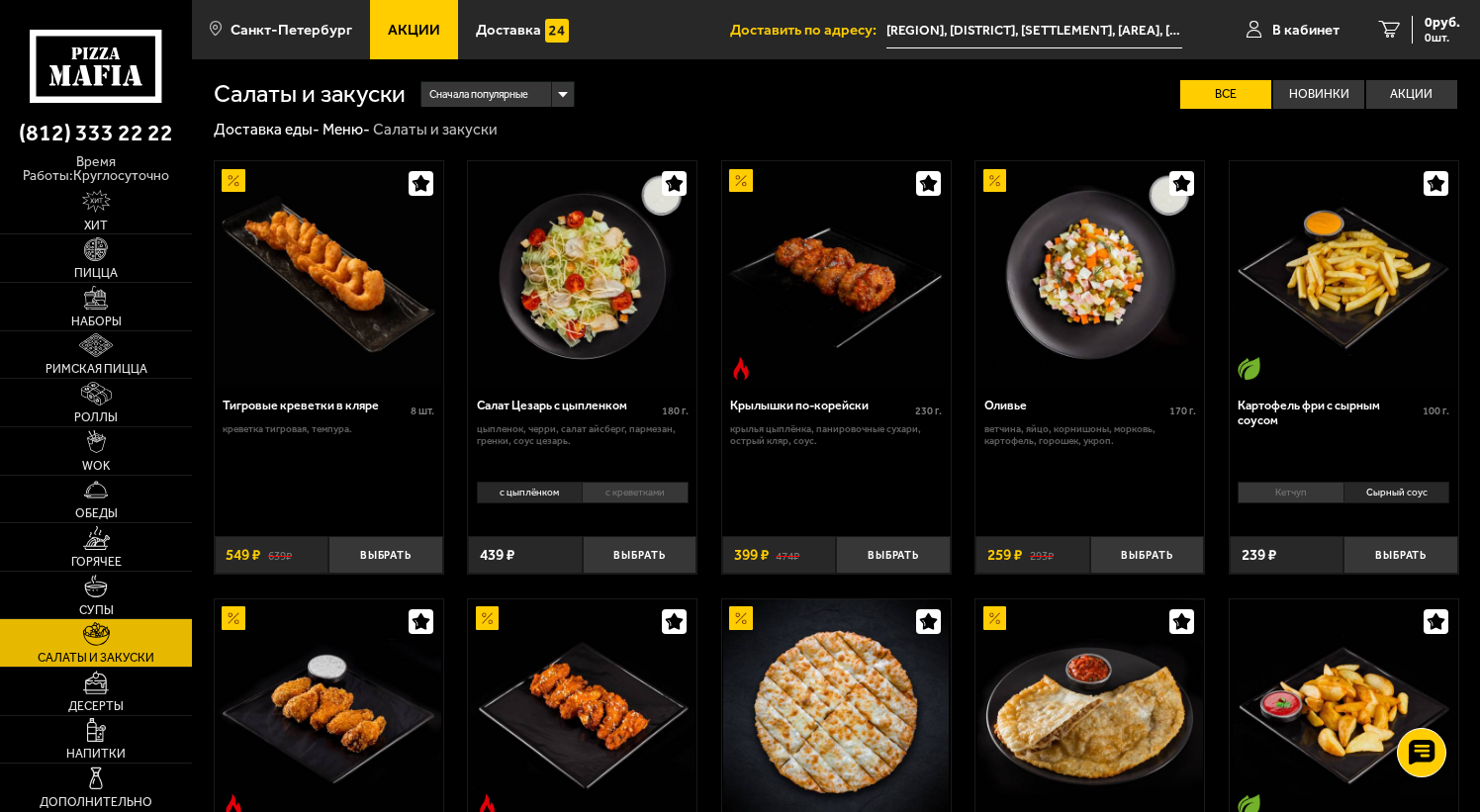 scroll, scrollTop: 336, scrollLeft: 0, axis: vertical 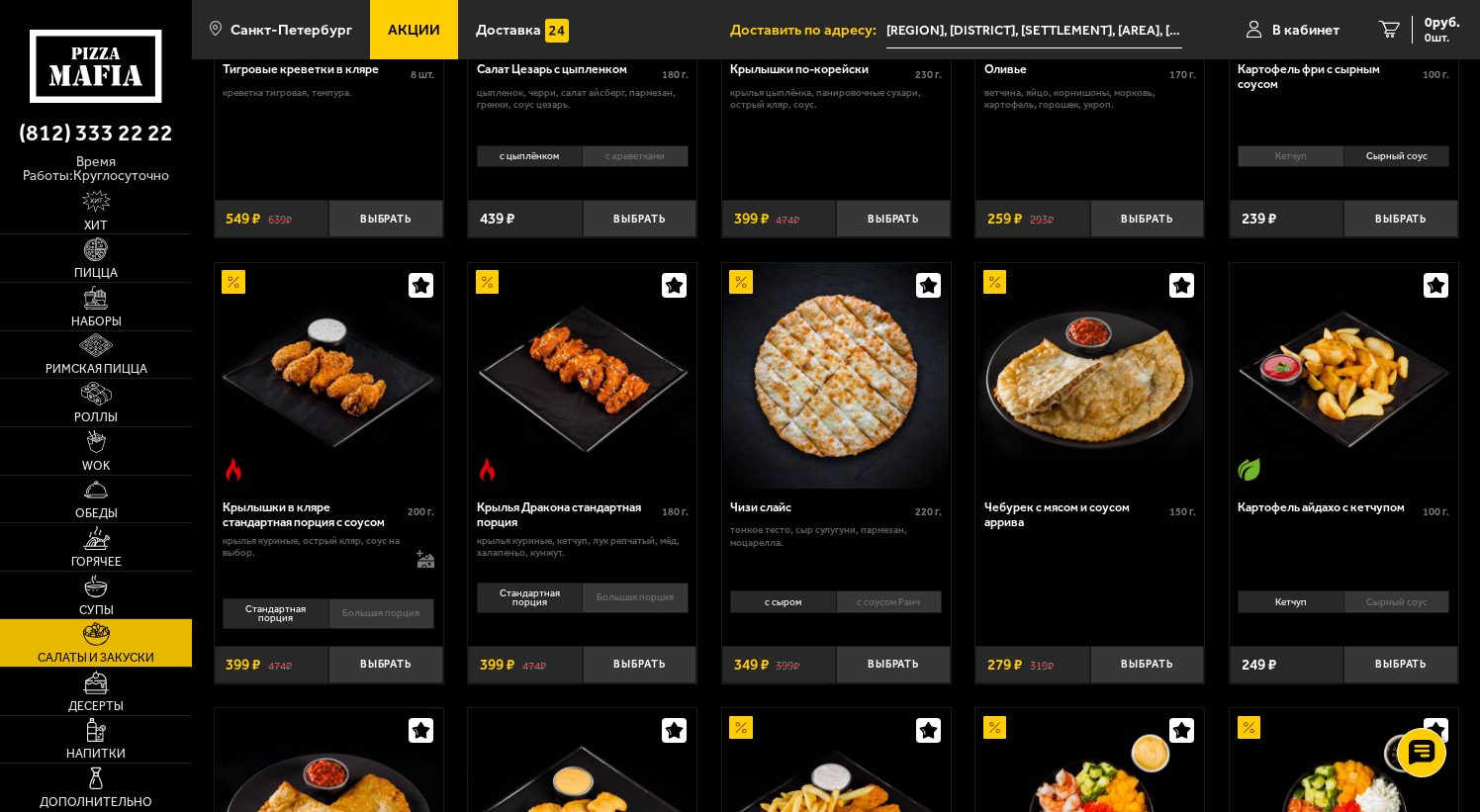 click at bounding box center [582, 376] 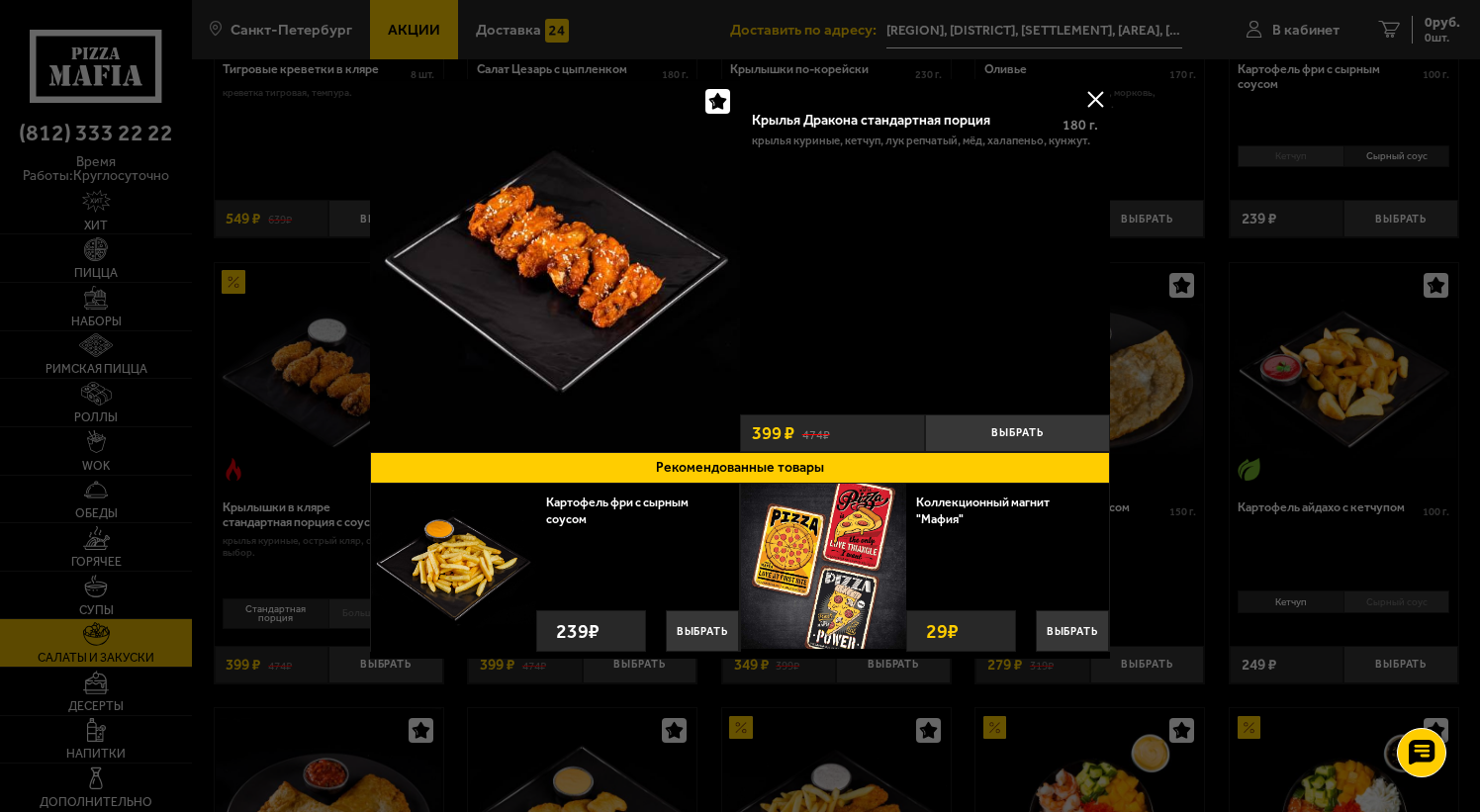 click at bounding box center (740, 406) 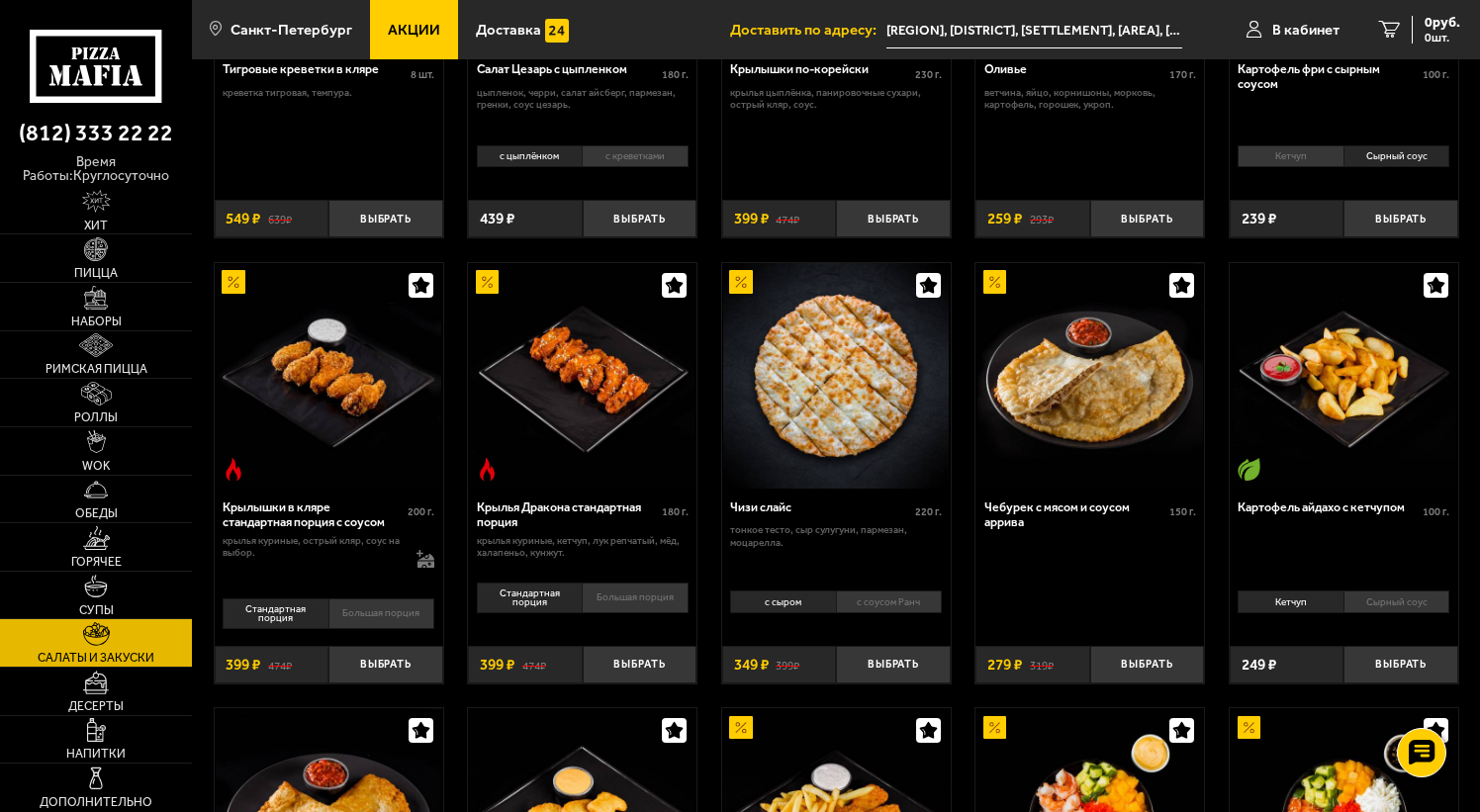 click at bounding box center [328, 376] 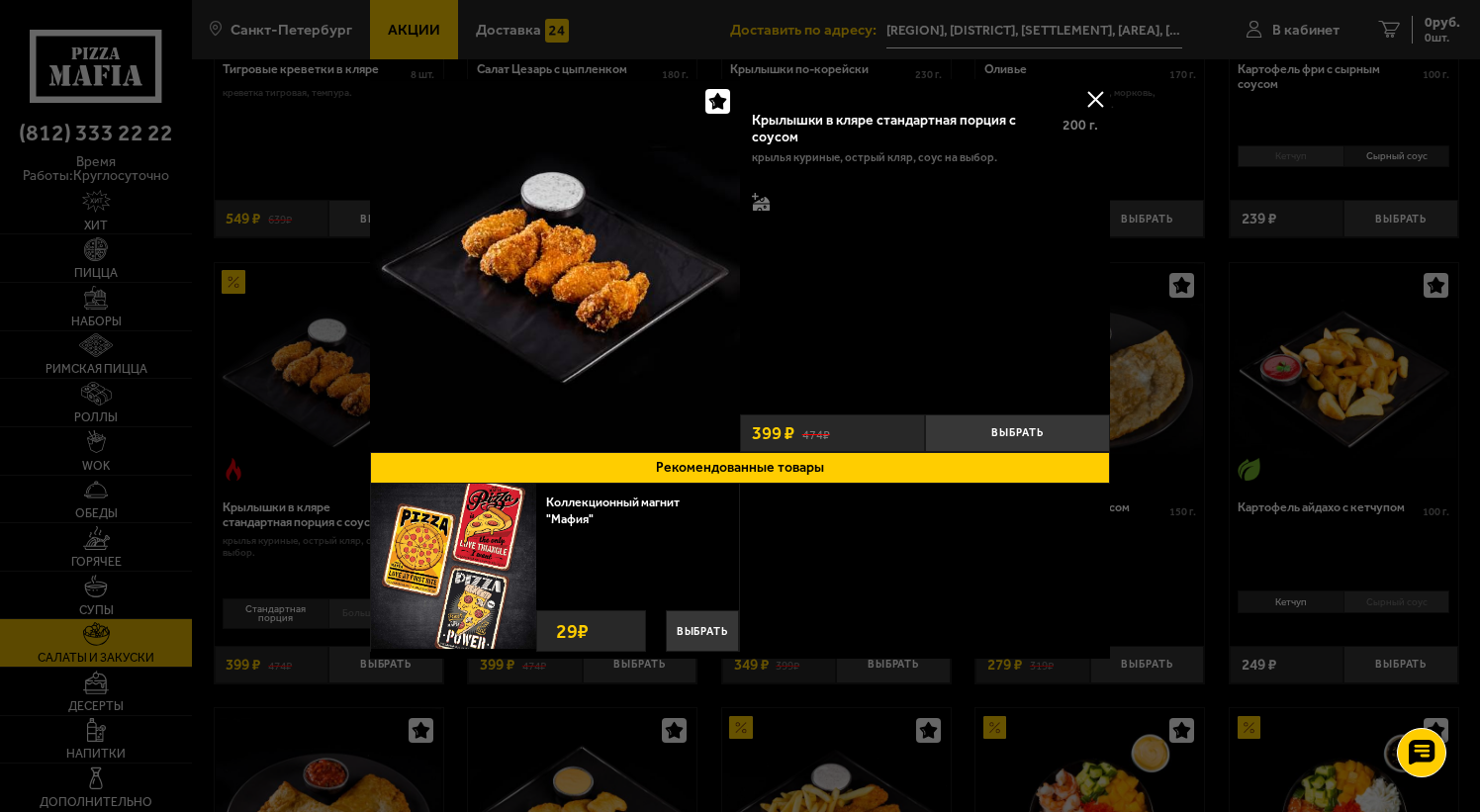 click at bounding box center (555, 265) 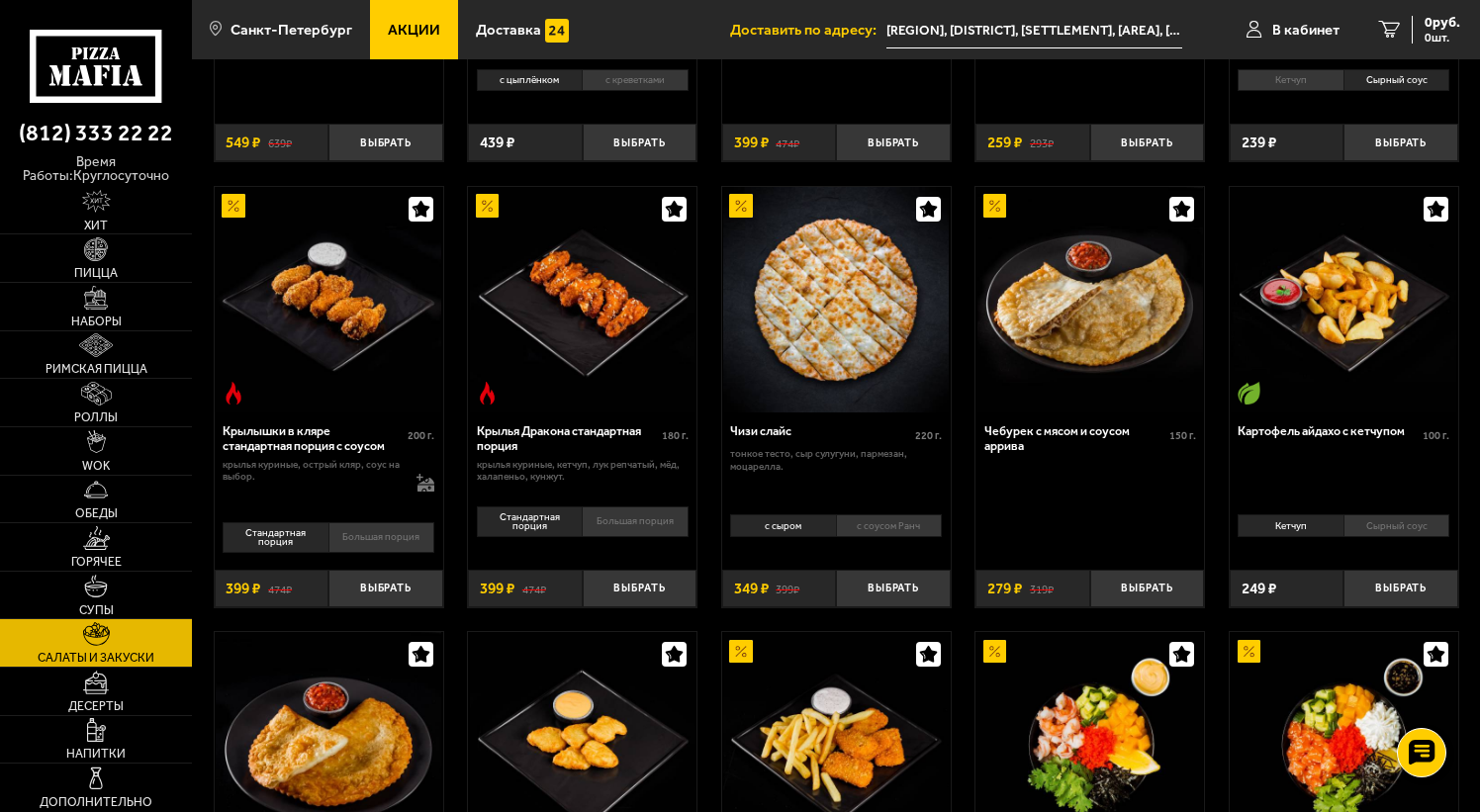 scroll, scrollTop: 404, scrollLeft: 0, axis: vertical 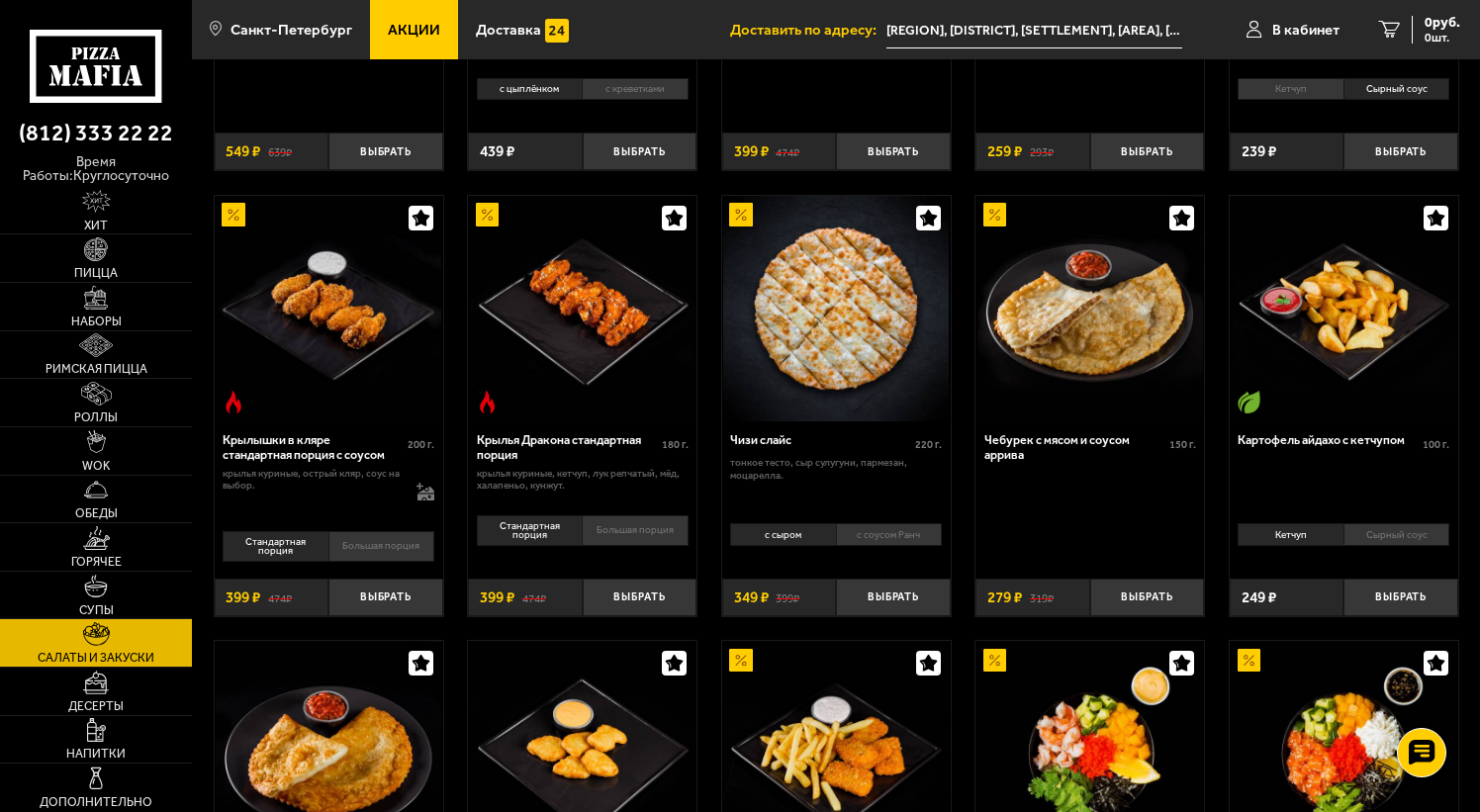 click at bounding box center [836, 309] 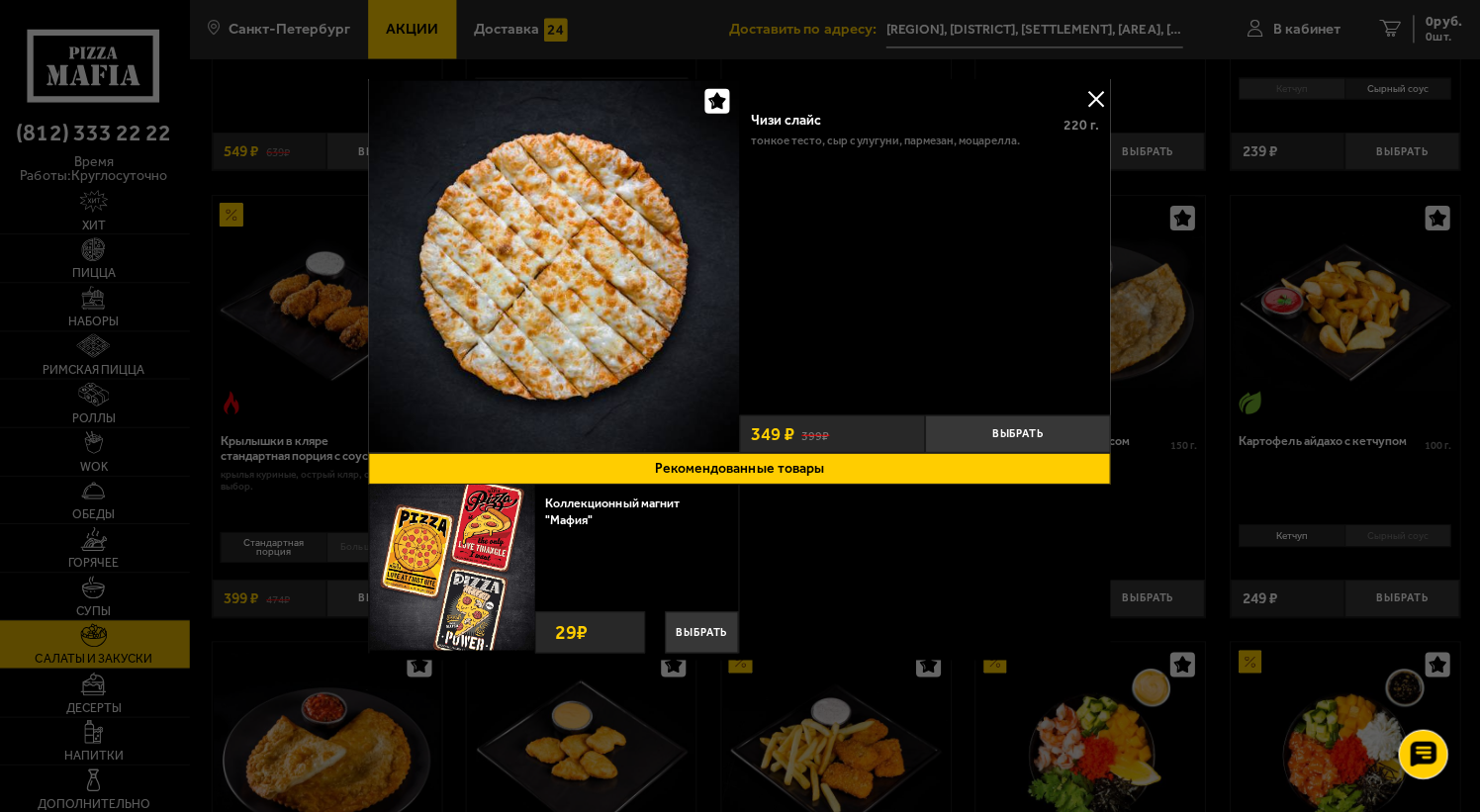 click on "Чизи слайс 220   г . тонкое тесто, сыр сулугуни, пармезан, моцарелла." at bounding box center (925, 252) 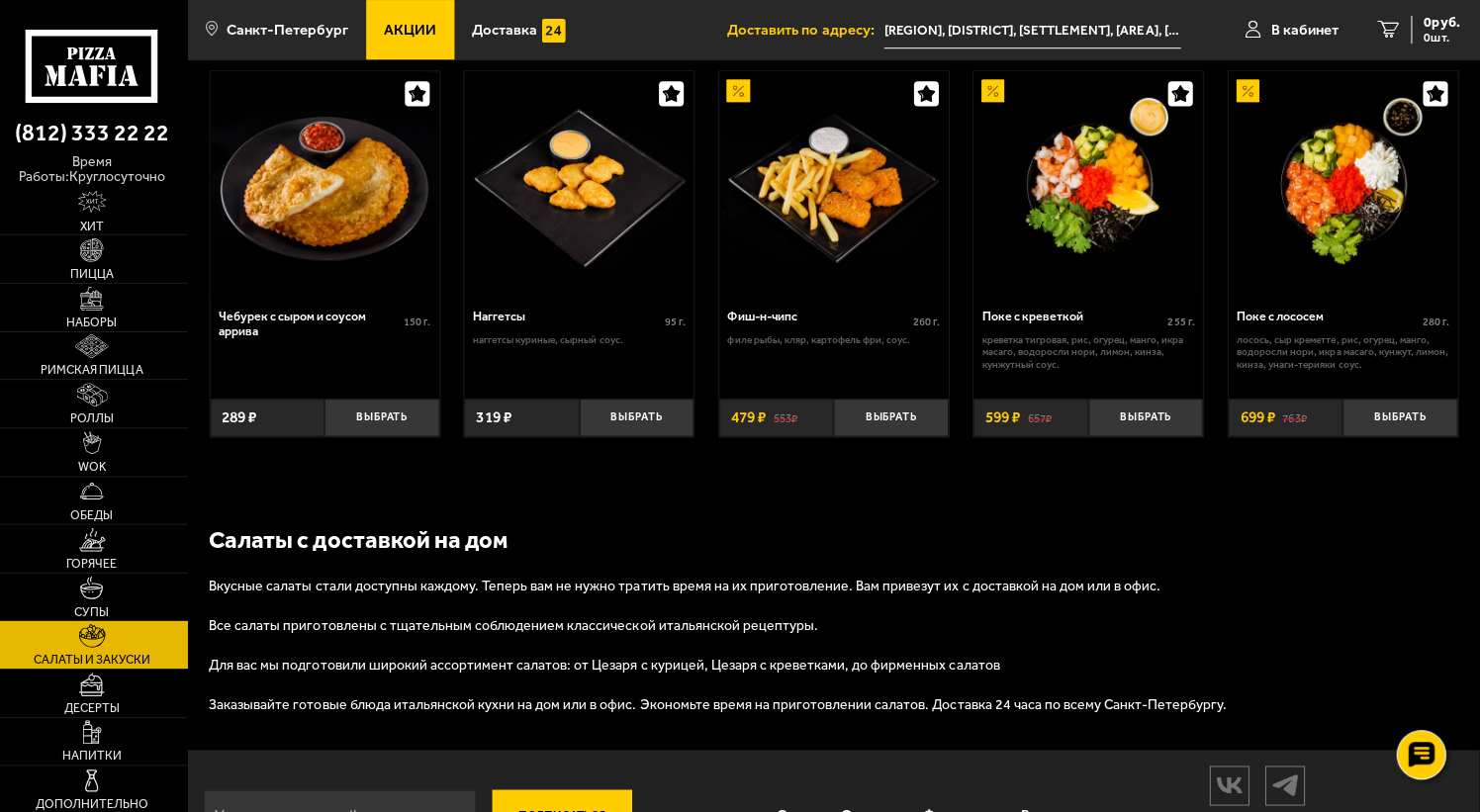 scroll, scrollTop: 967, scrollLeft: 0, axis: vertical 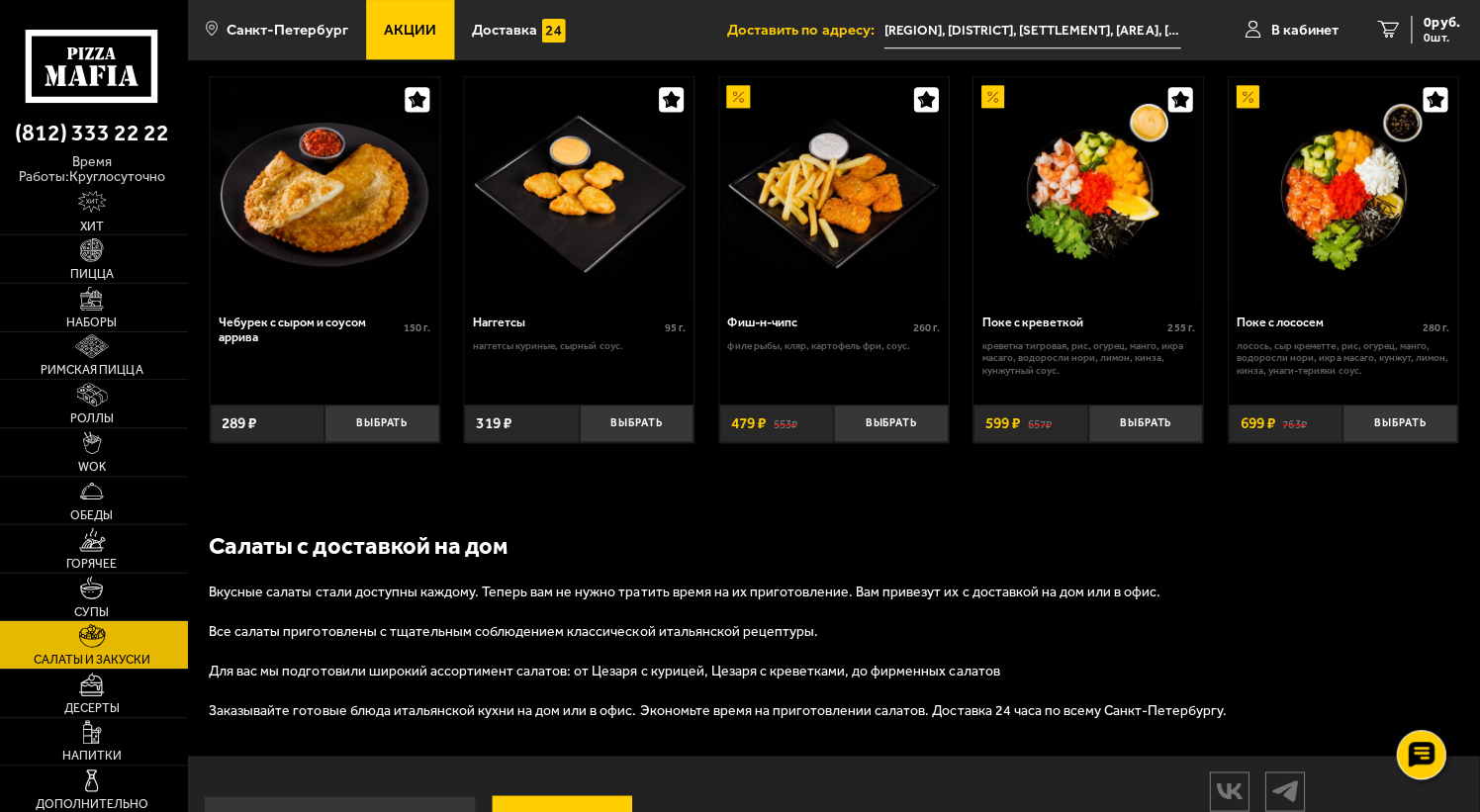 click at bounding box center (836, 190) 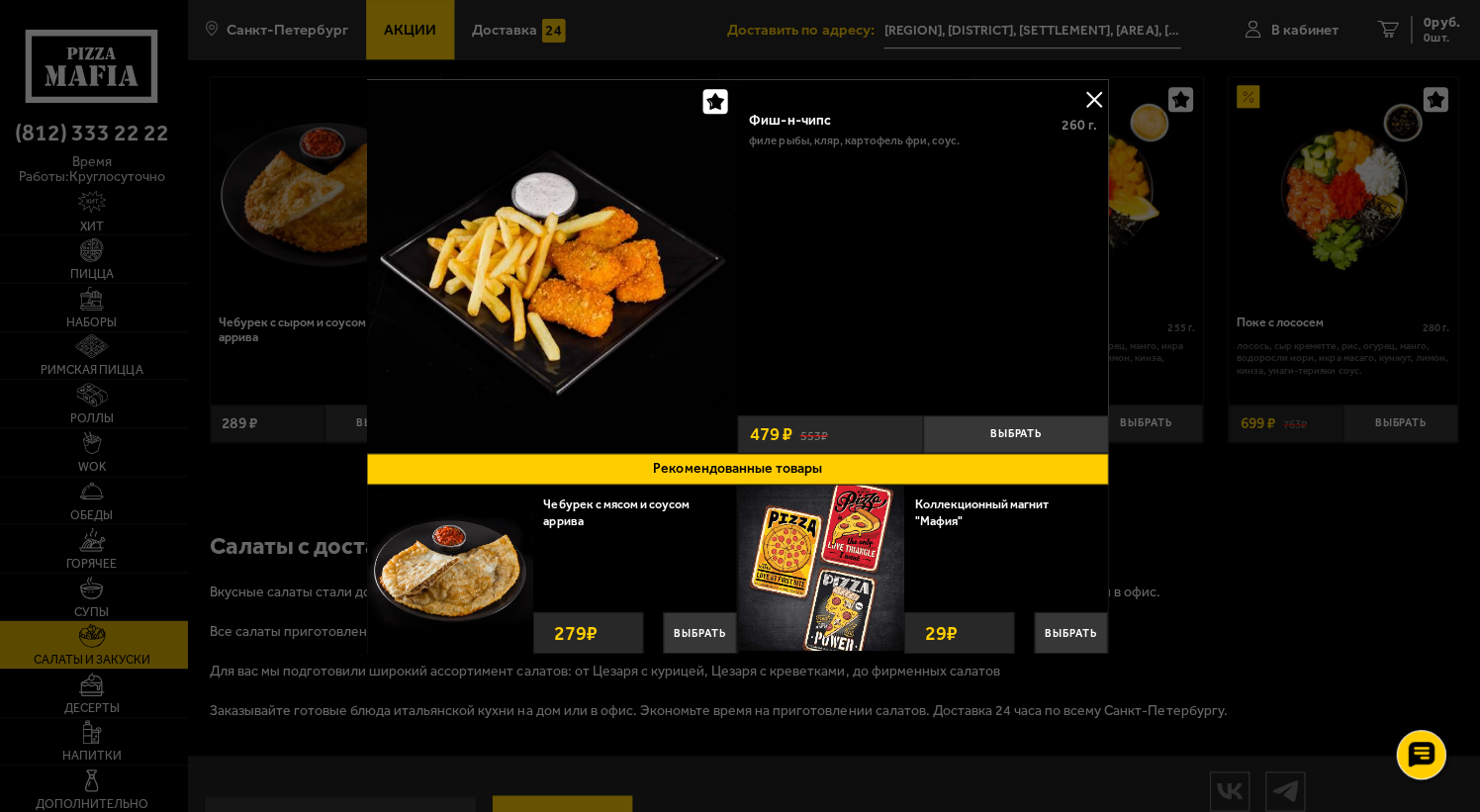 click on "Фиш-н-чипс  260   г . филе рыбы, кляр, картофель фри, соус." at bounding box center (925, 252) 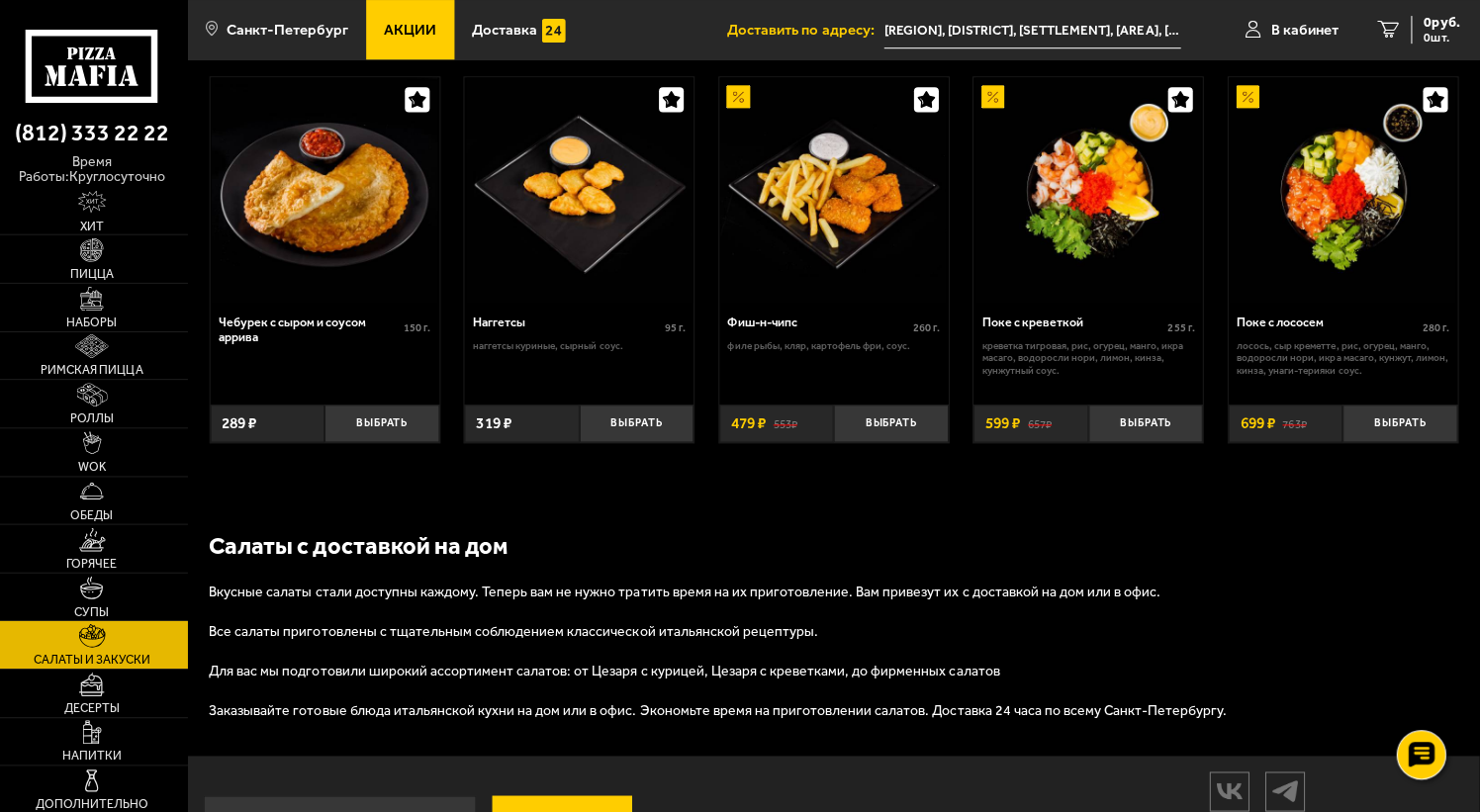 click at bounding box center [328, 190] 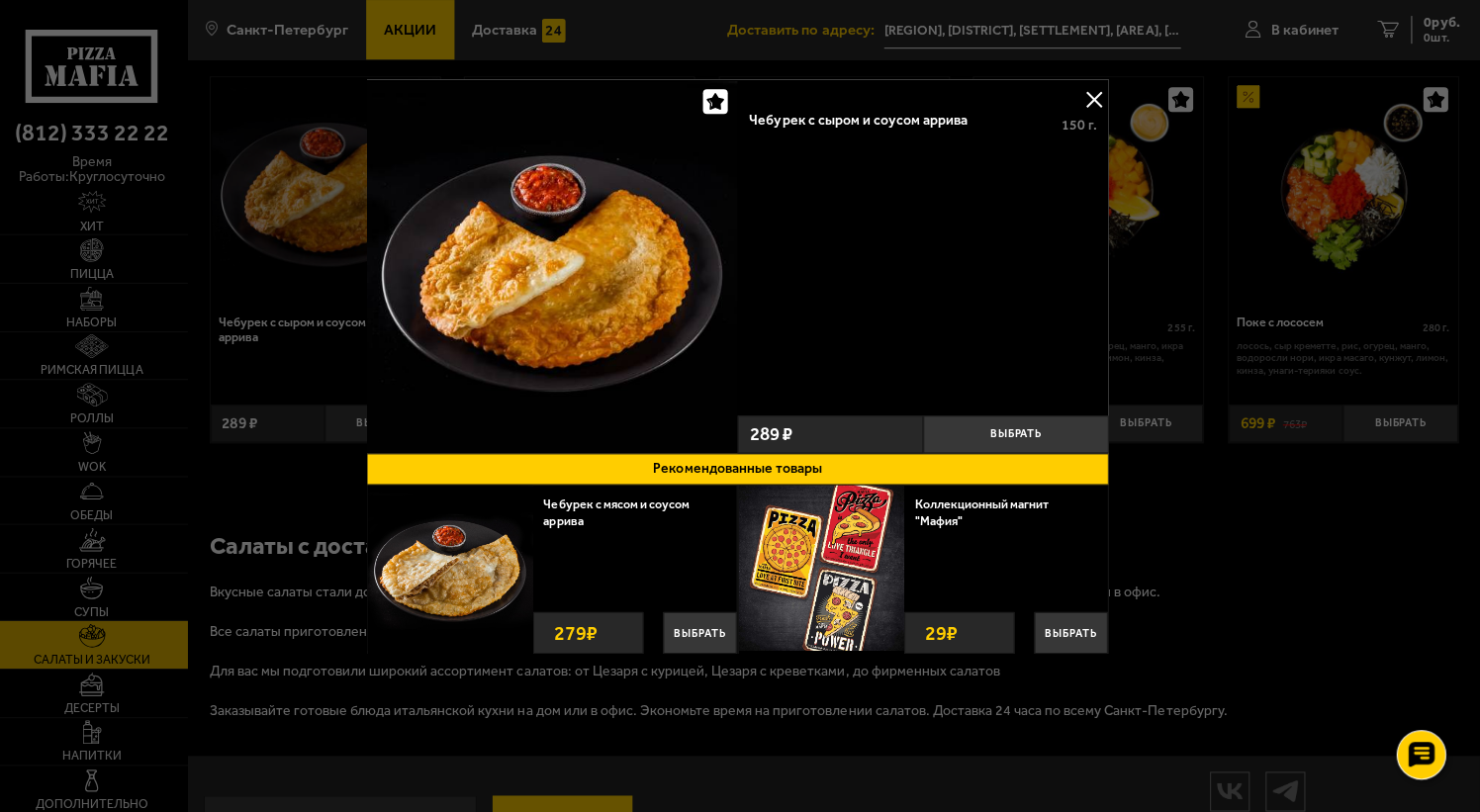 click at bounding box center (740, 406) 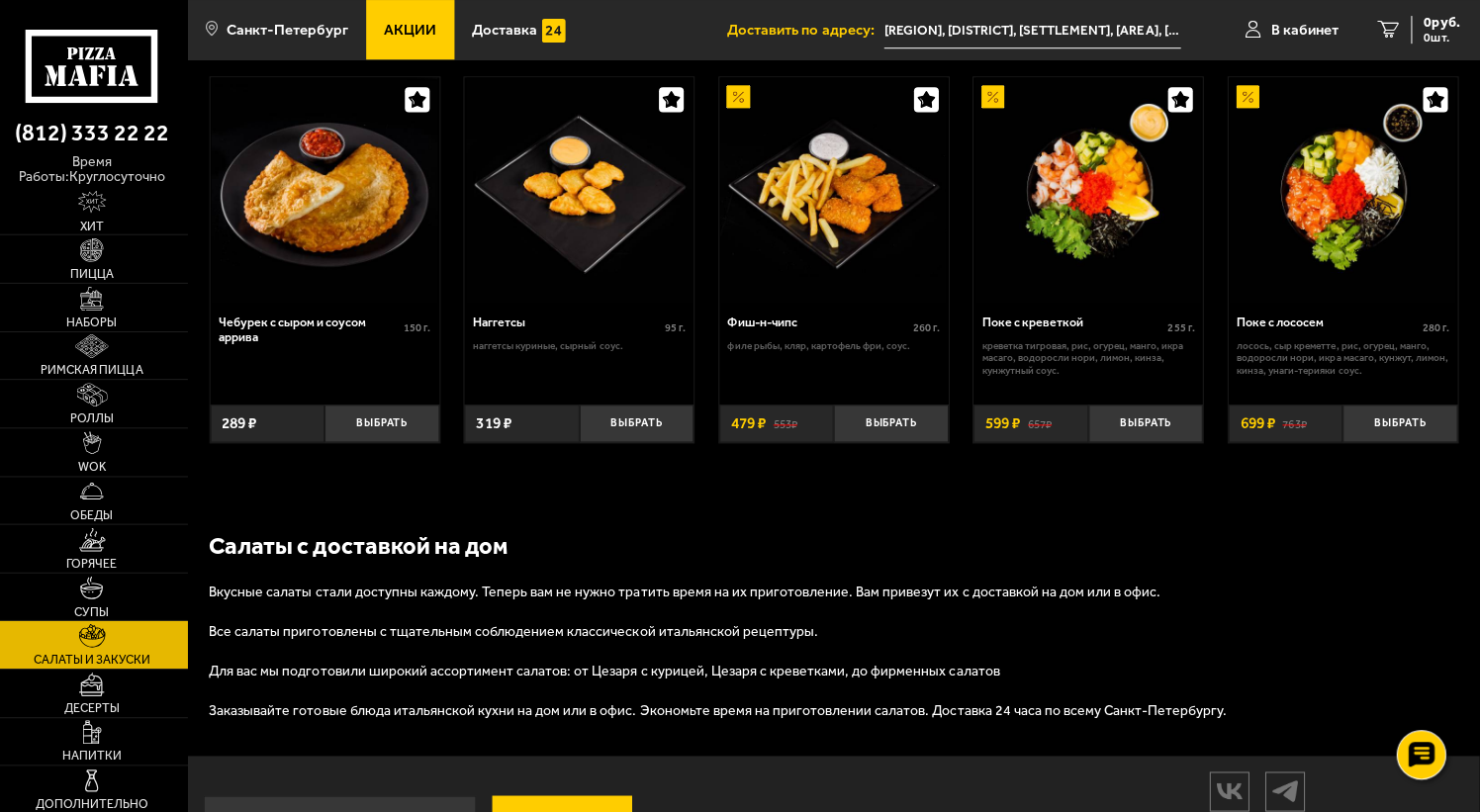 click on "Салаты с доставкой на [LOCATION] Вкусные салаты стали доступны каждому. Теперь вам не нужно тратить время на их приготовление. Вам привезут их с доставкой на [LOCATION] или в [LOCATION]. Все салаты приготовлены с тщательным соблюдением классической итальянской рецептуры.
Для вас мы подготовили широкий ассортимент салатов: от Цезаря с курицей, Цезаря с креветками, до фирменных салатов
Заказывайте готовые блюда итальянской кухни на [LOCATION] или в [LOCATION]. Экономьте время на приготовлении салатов. Доставка [HOURS] по всему [CITY]." at bounding box center (836, 623) 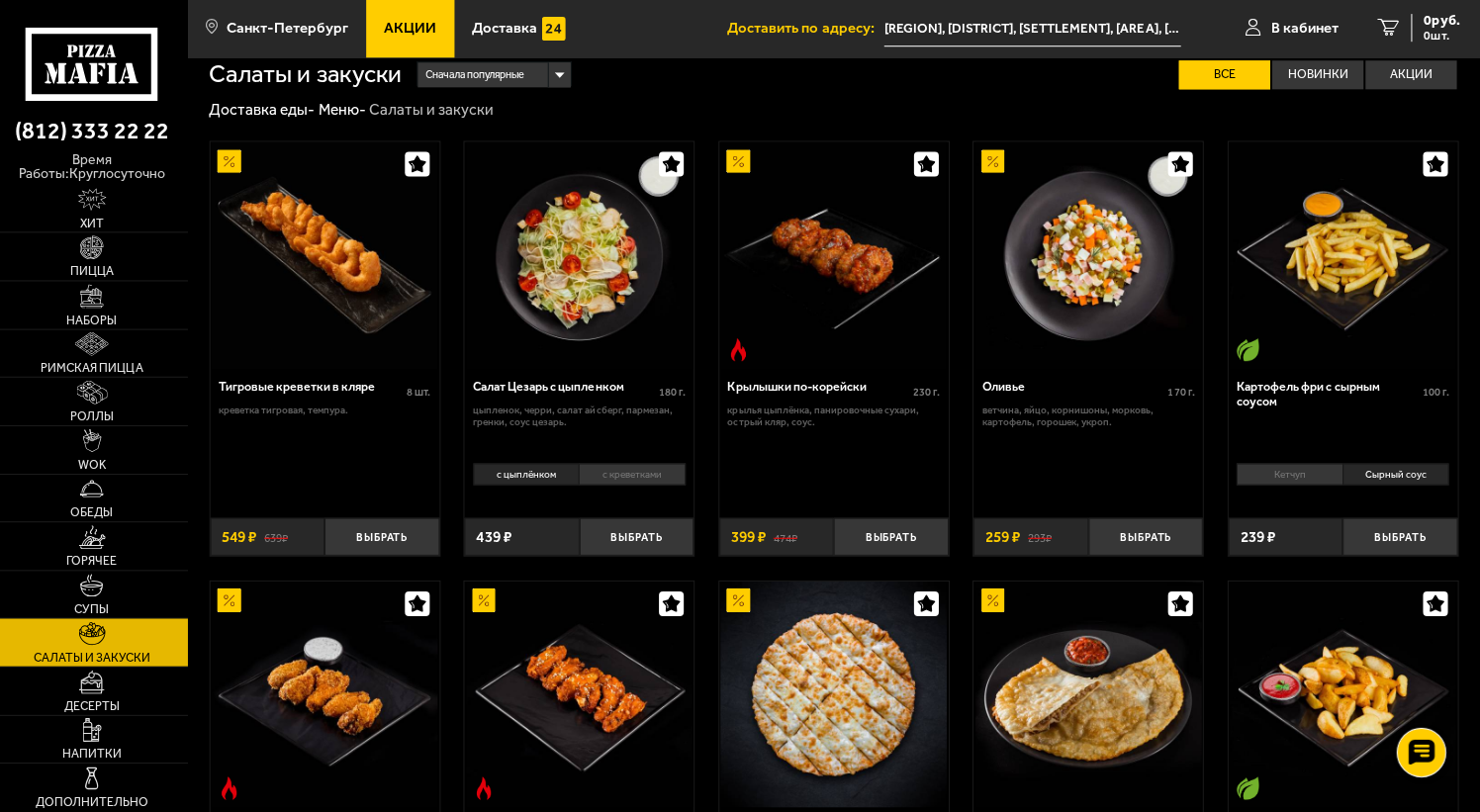 scroll, scrollTop: 0, scrollLeft: 0, axis: both 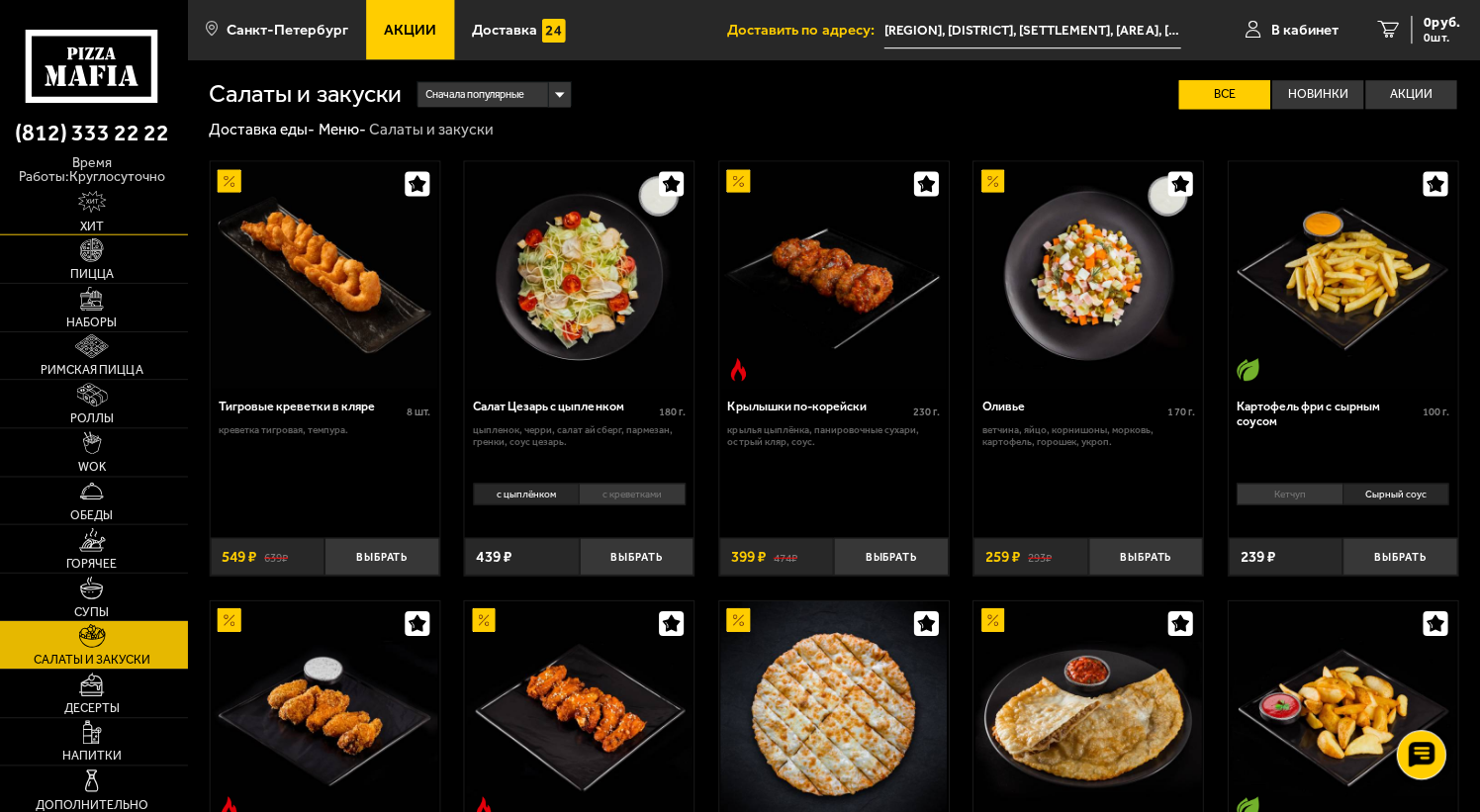 click at bounding box center (96, 202) 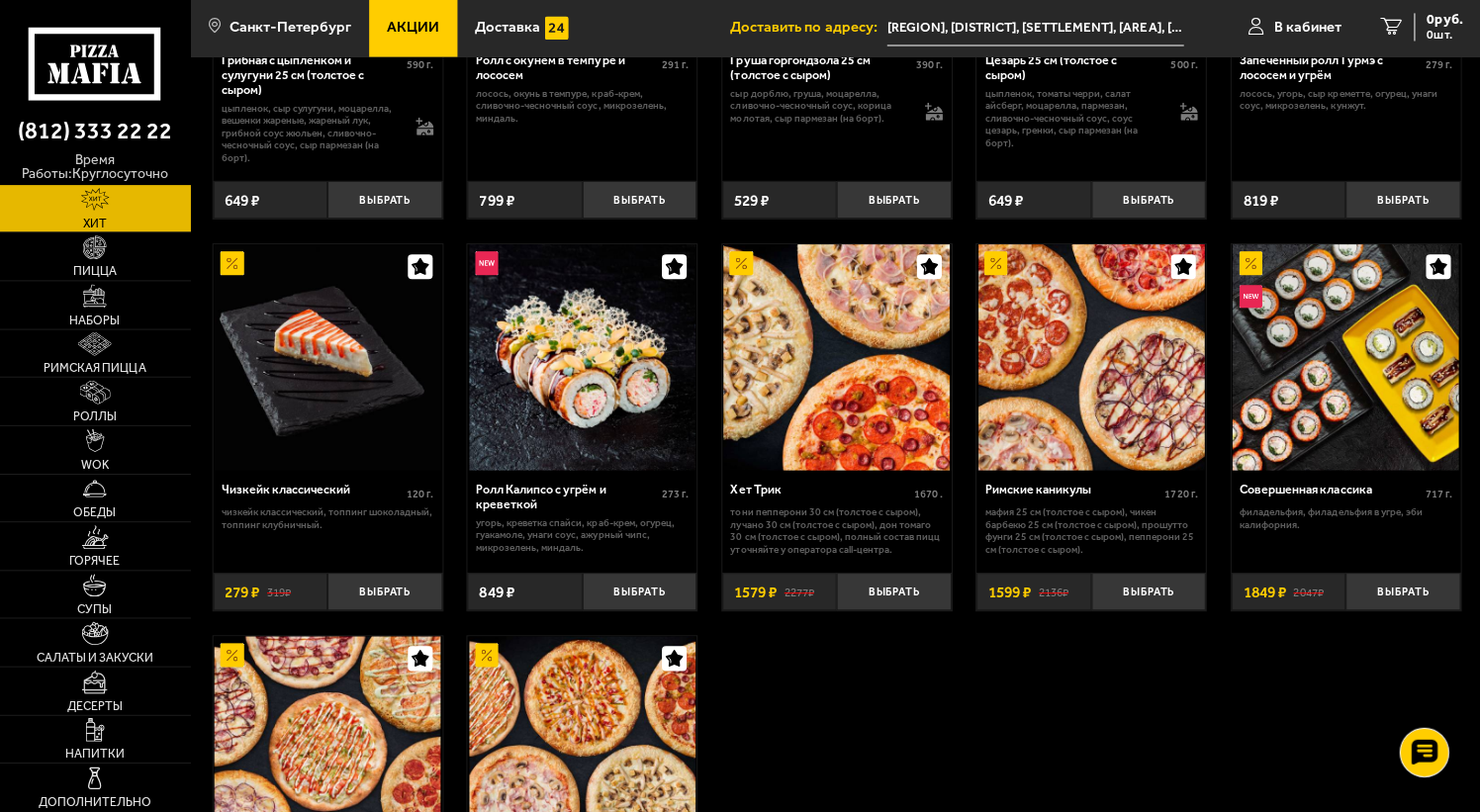 scroll, scrollTop: 740, scrollLeft: 0, axis: vertical 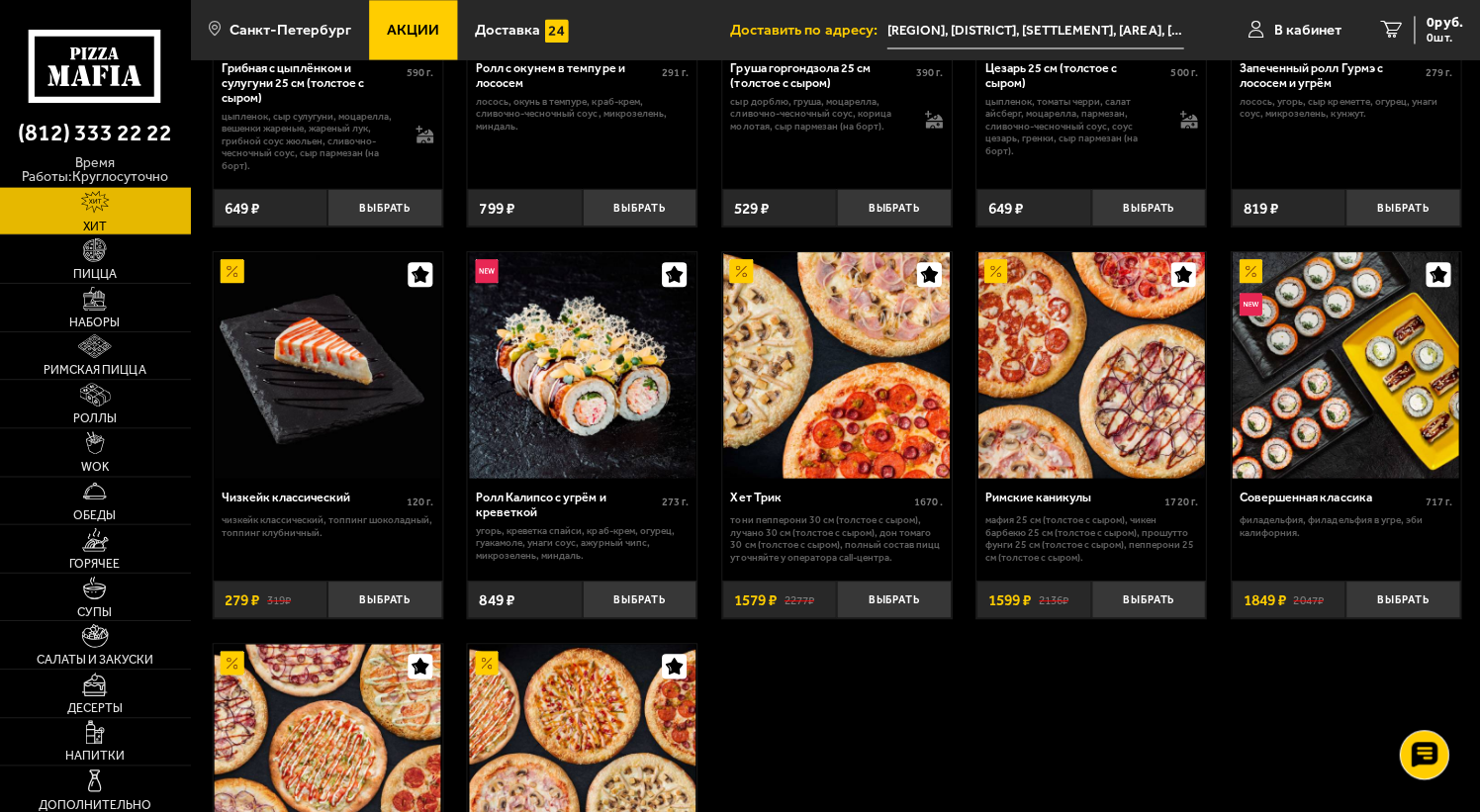 click at bounding box center [836, 364] 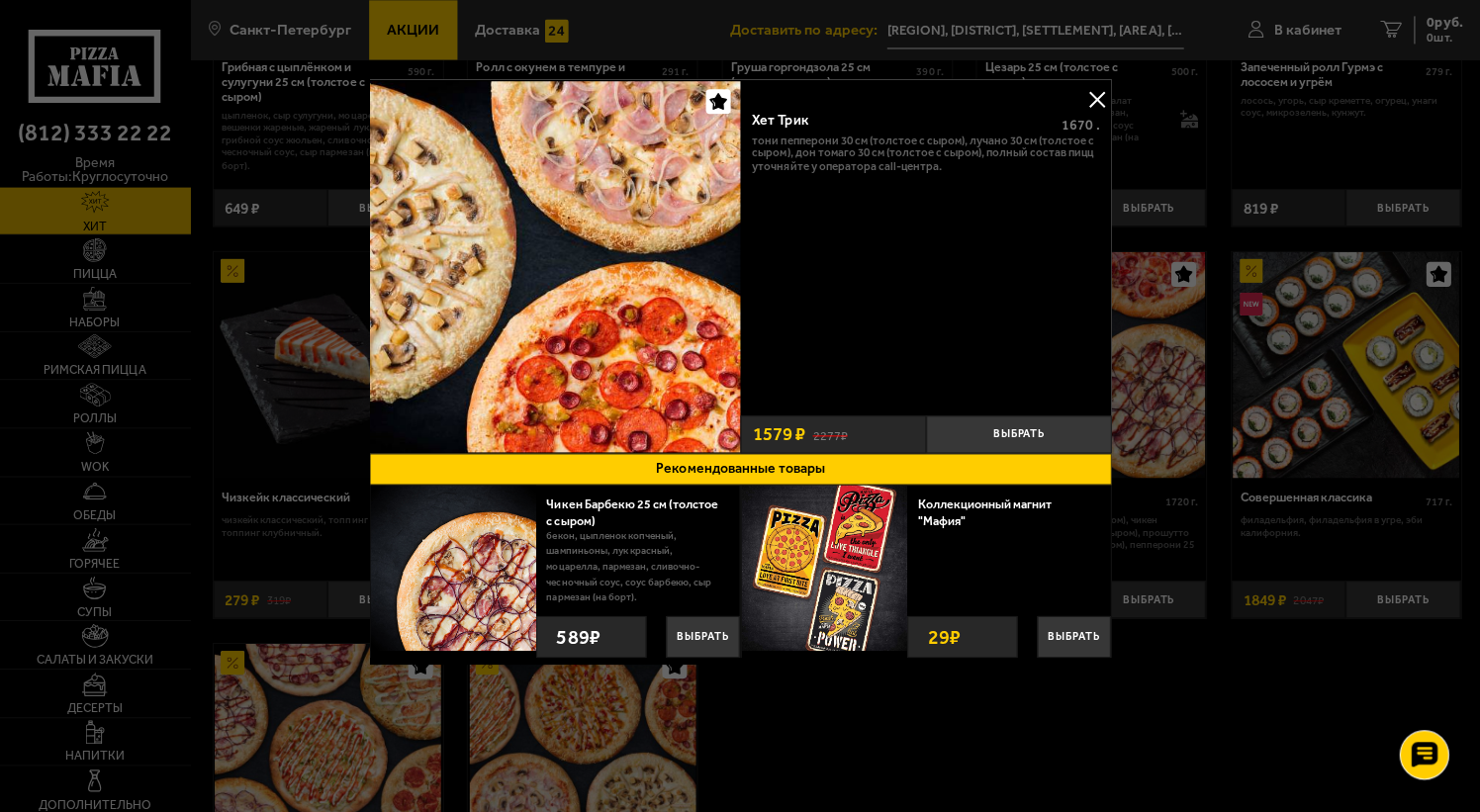 click at bounding box center [1095, 99] 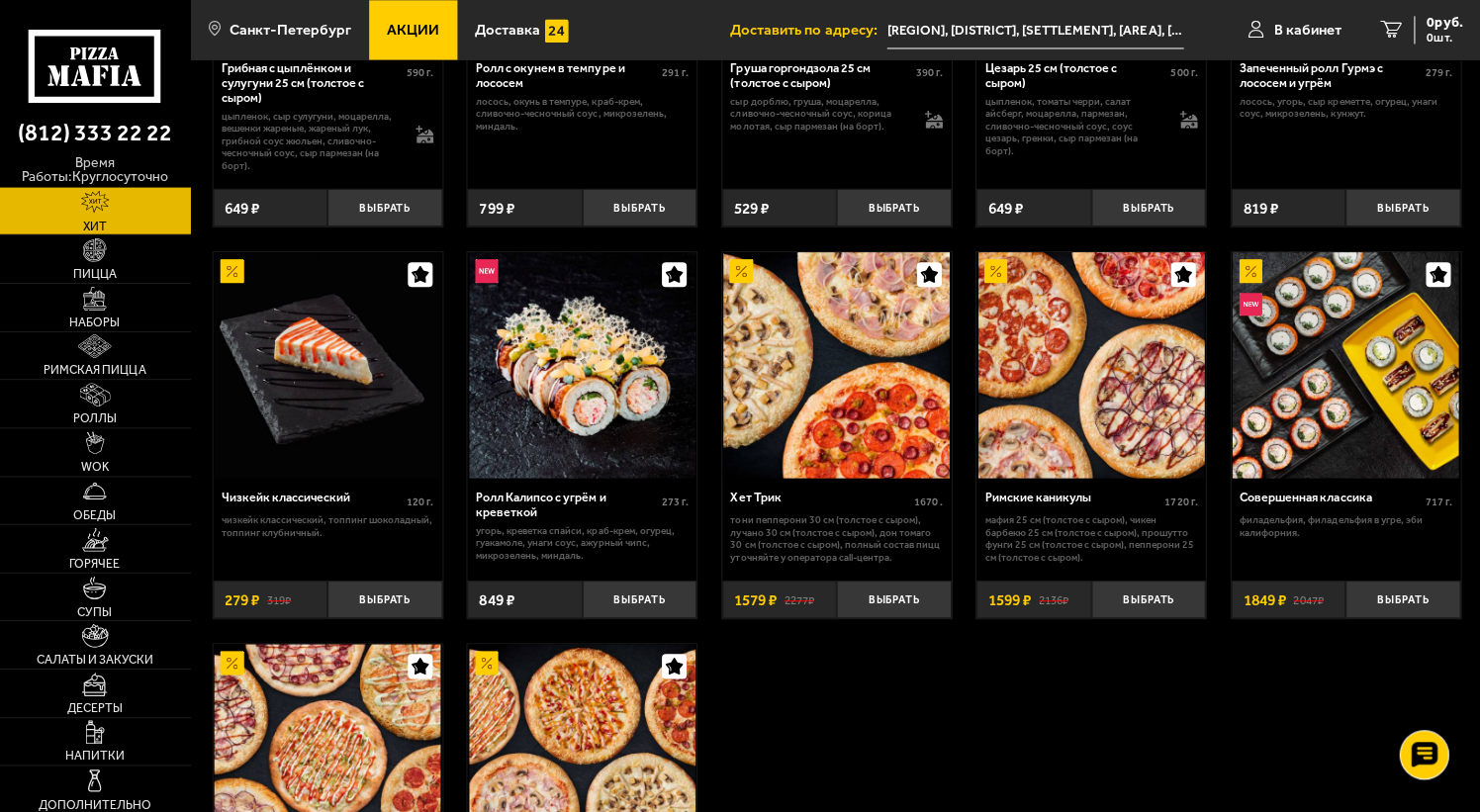 scroll, scrollTop: 1156, scrollLeft: 0, axis: vertical 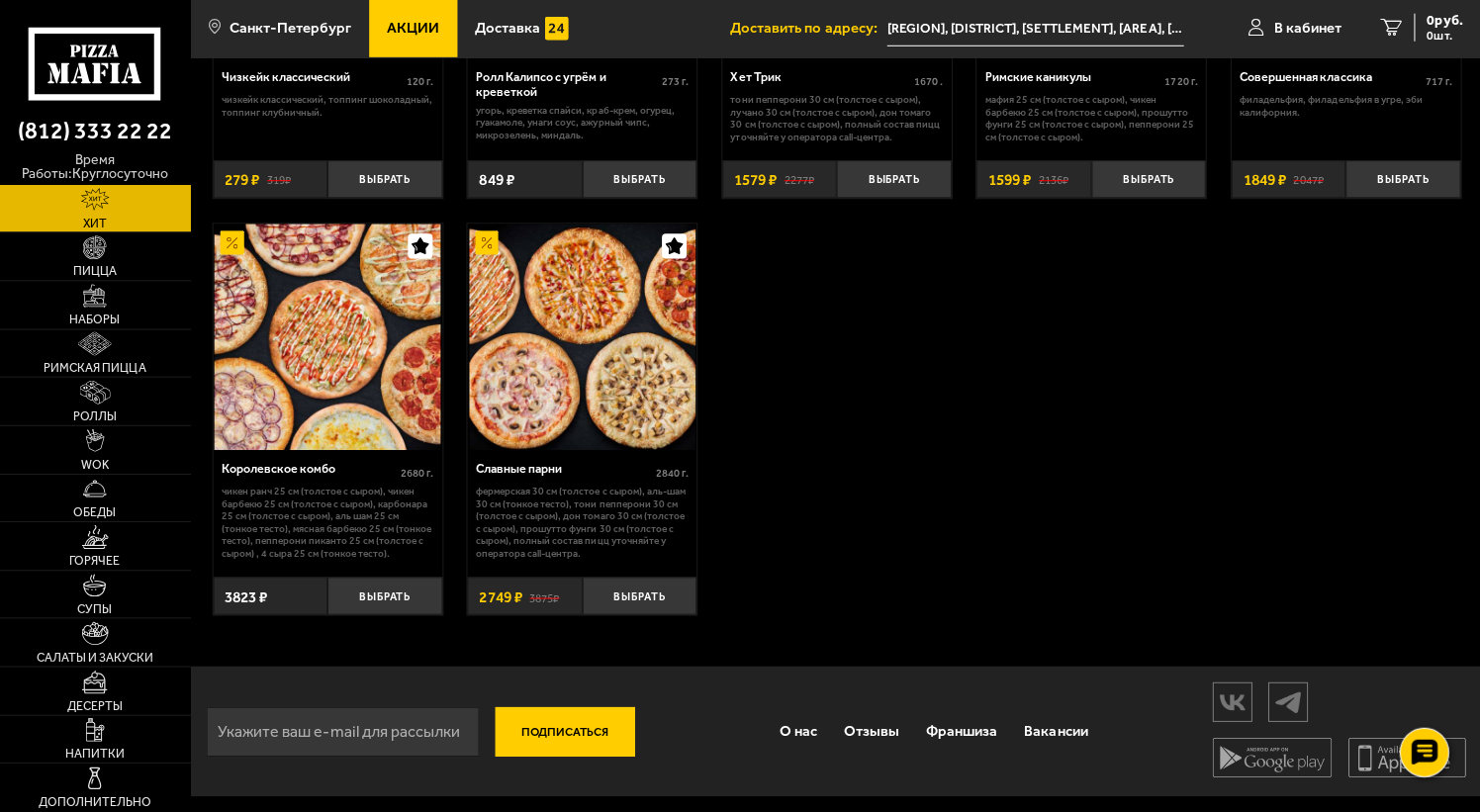 click at bounding box center [582, 338] 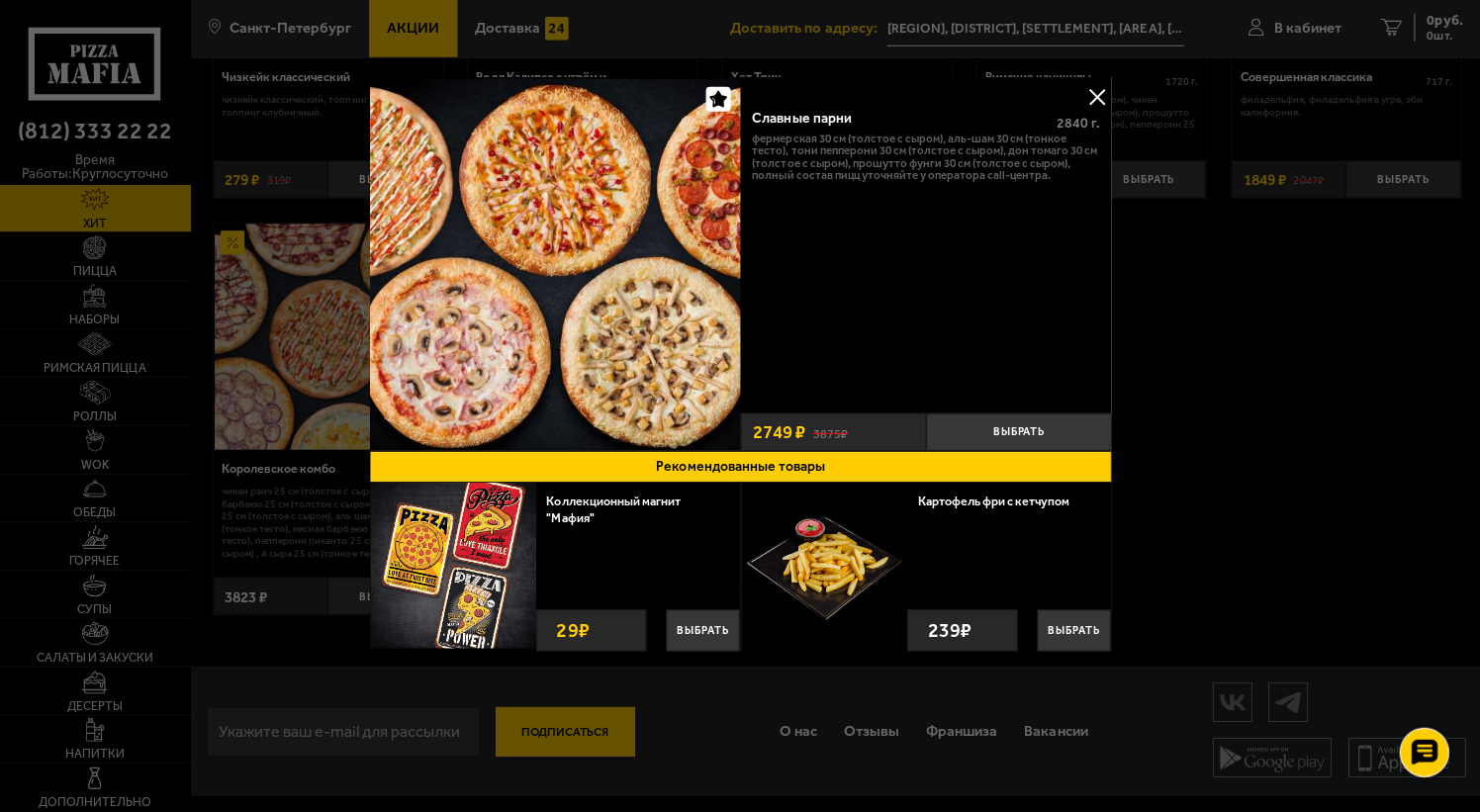 click at bounding box center (740, 406) 